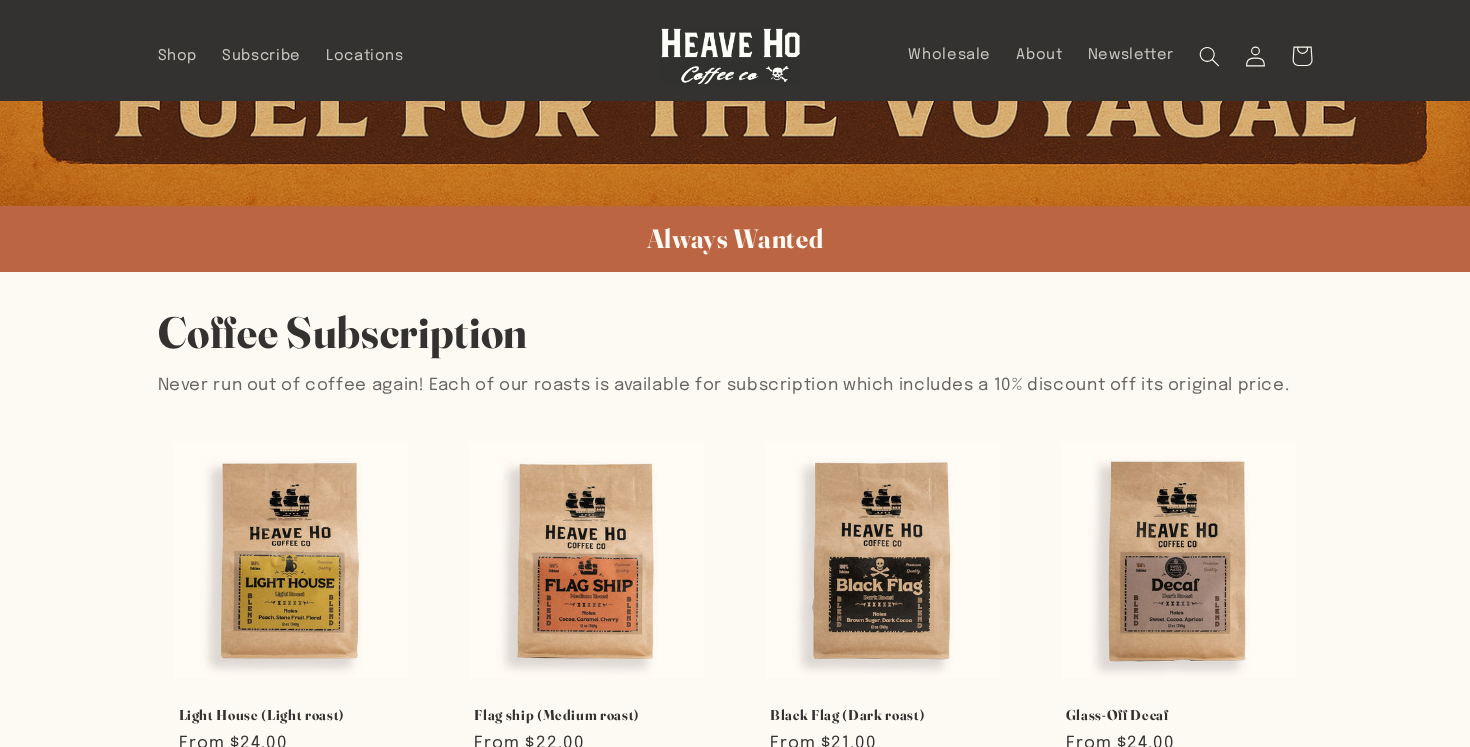 scroll, scrollTop: 0, scrollLeft: 0, axis: both 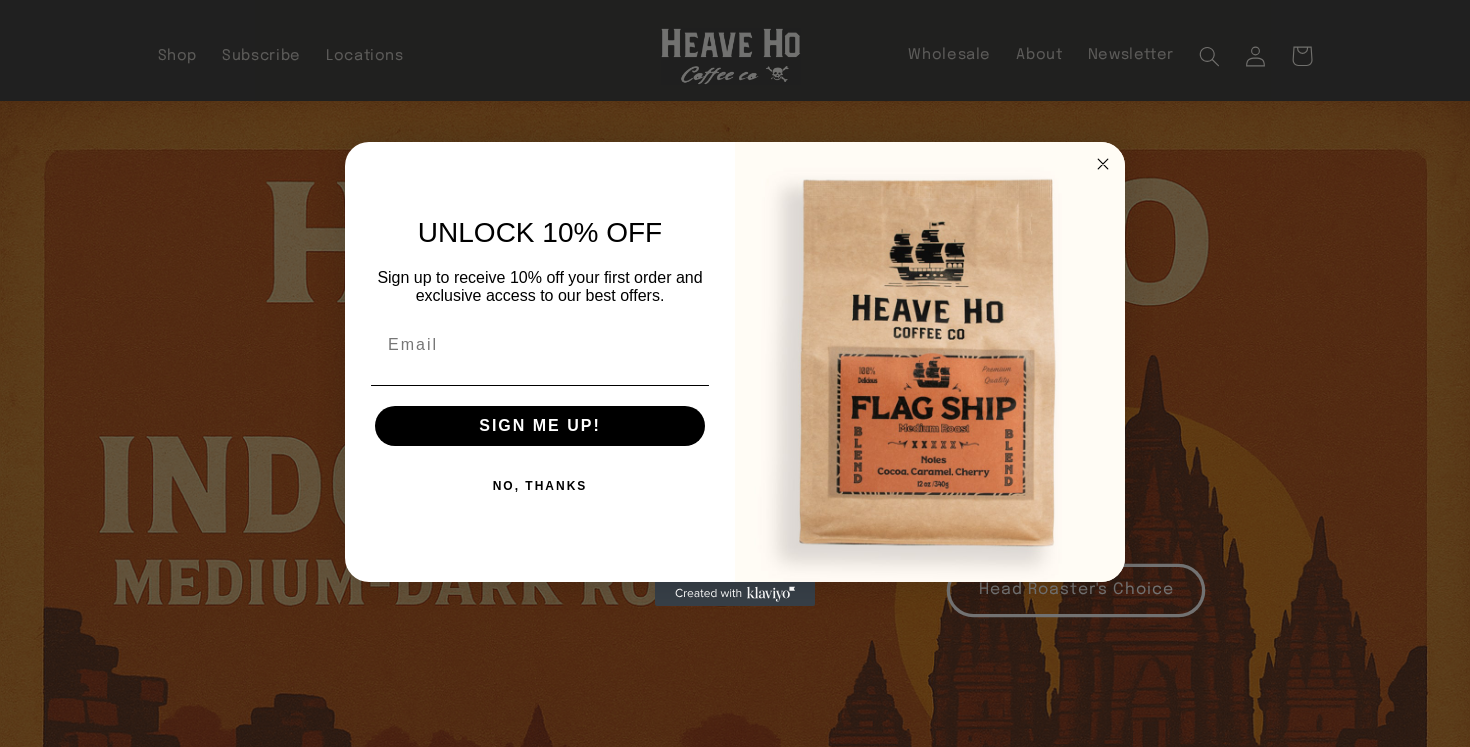 click 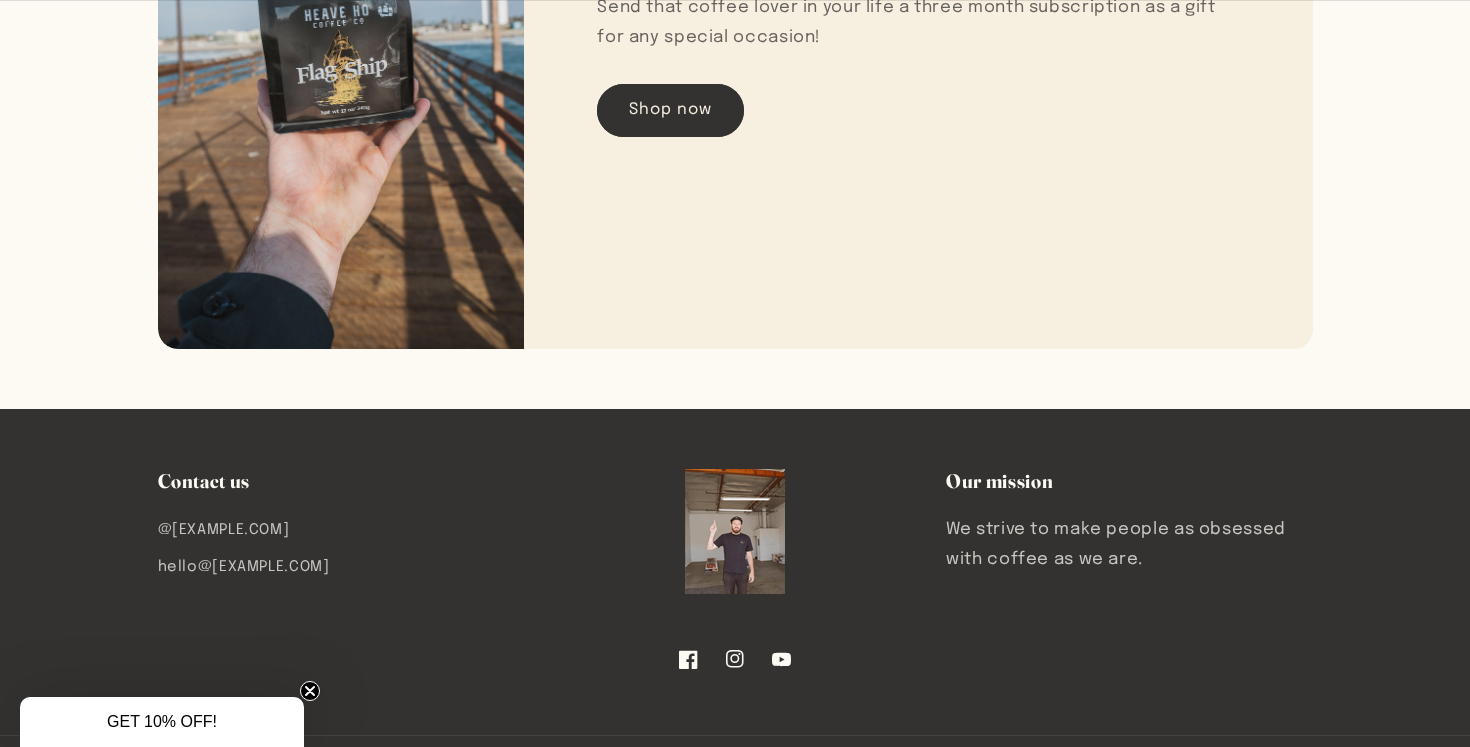 scroll, scrollTop: 3423, scrollLeft: 0, axis: vertical 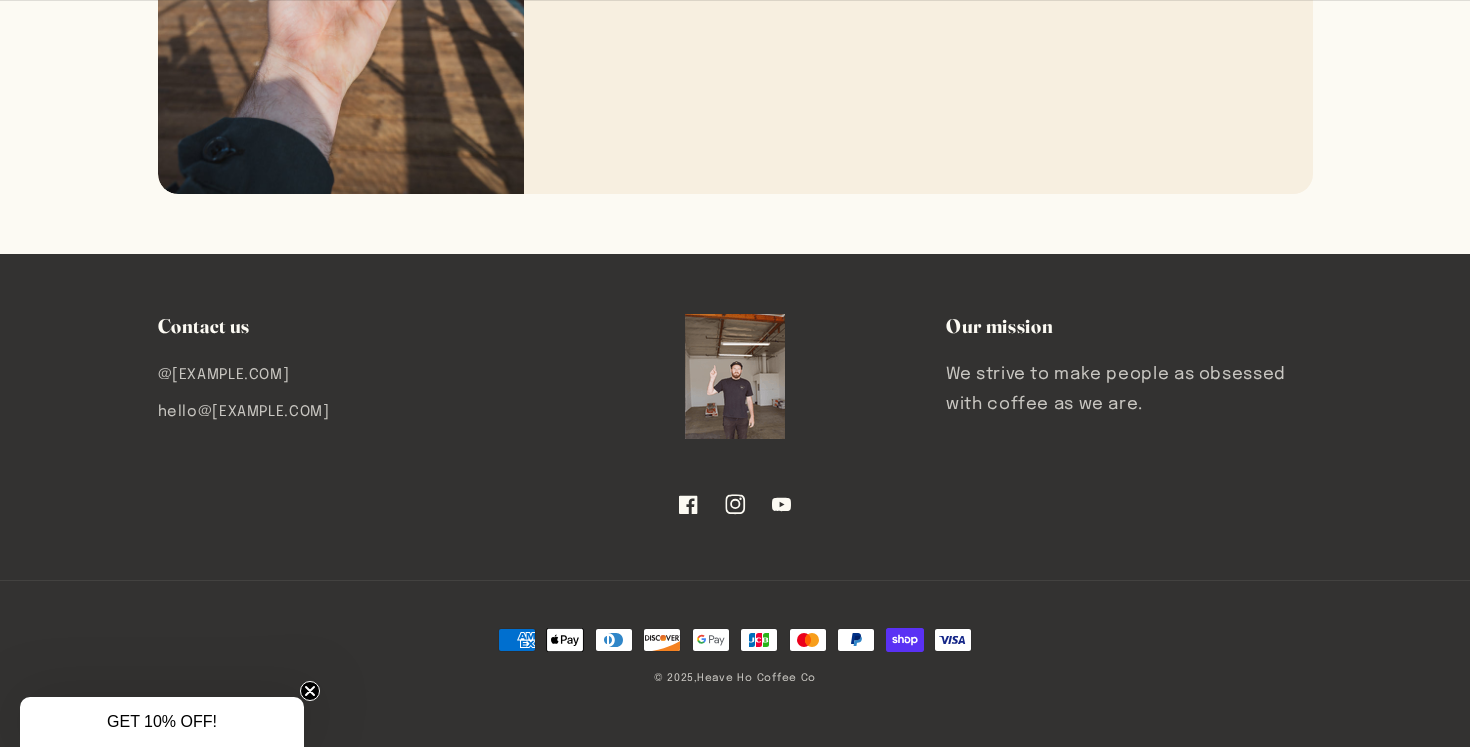 click 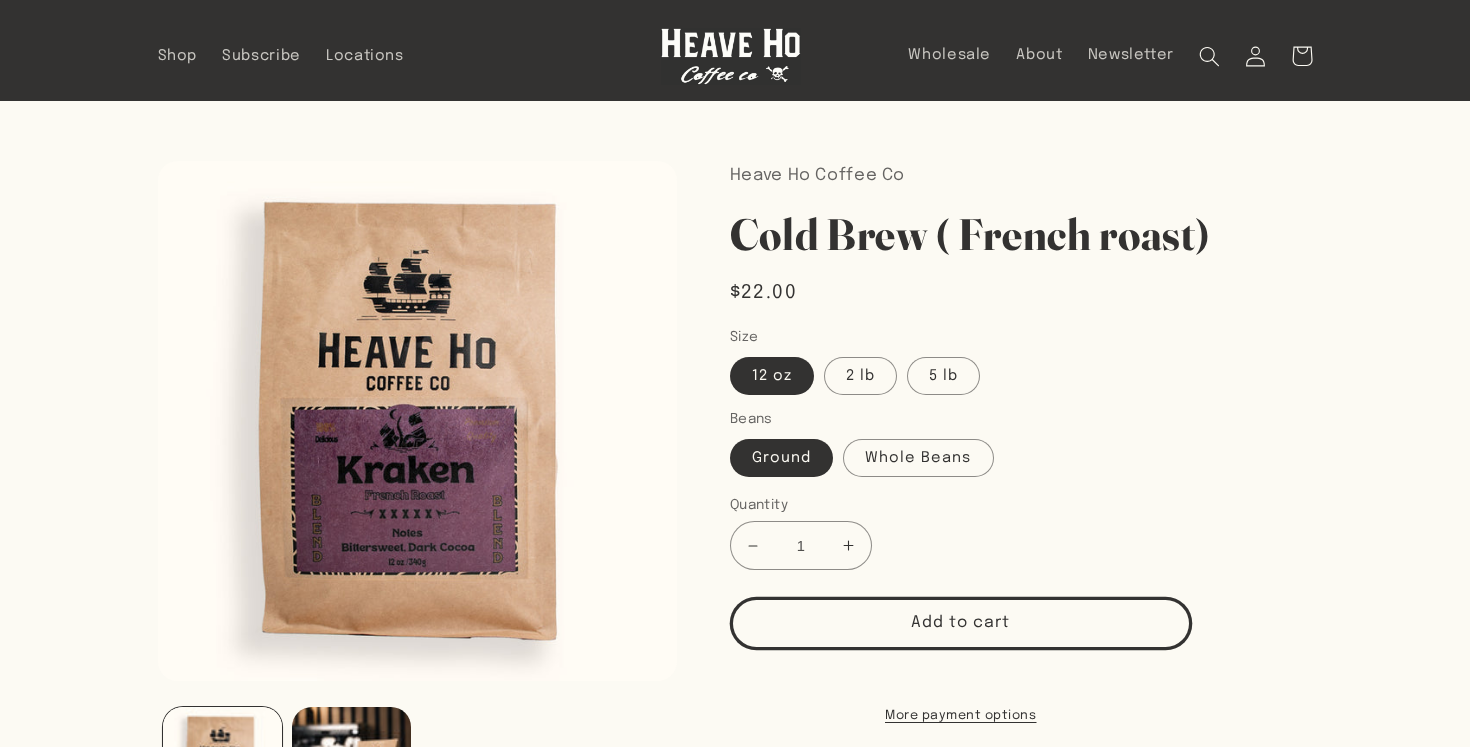 scroll, scrollTop: 0, scrollLeft: 0, axis: both 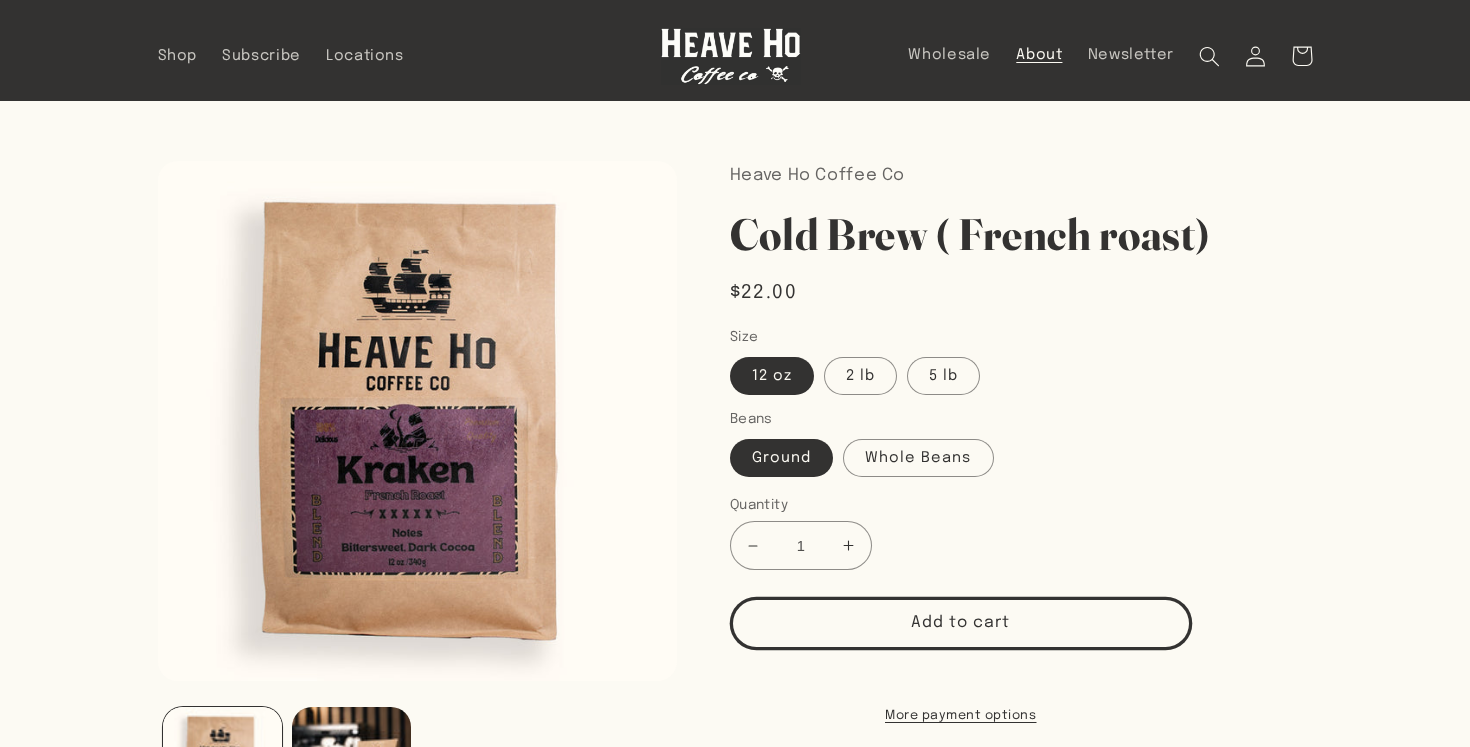click on "About" at bounding box center (1039, 55) 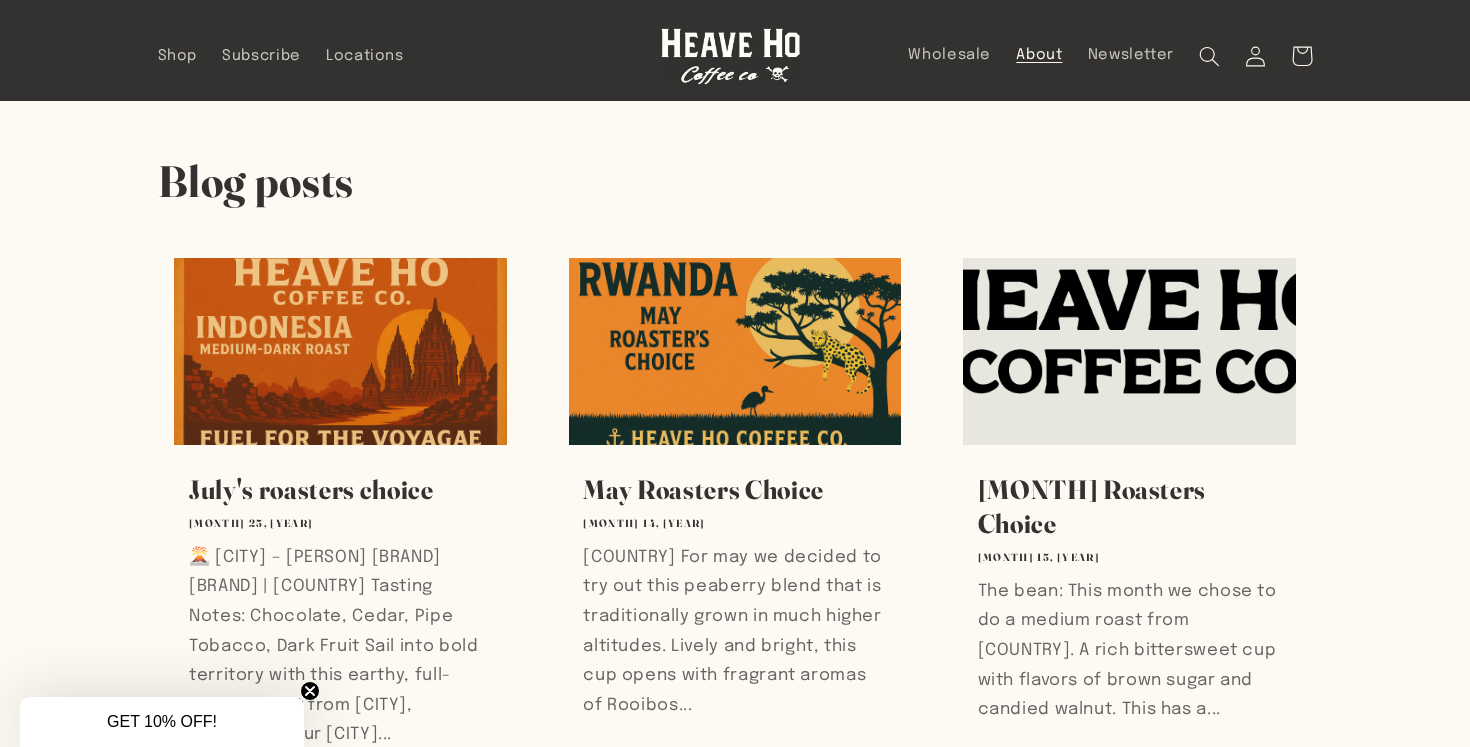 scroll, scrollTop: 0, scrollLeft: 0, axis: both 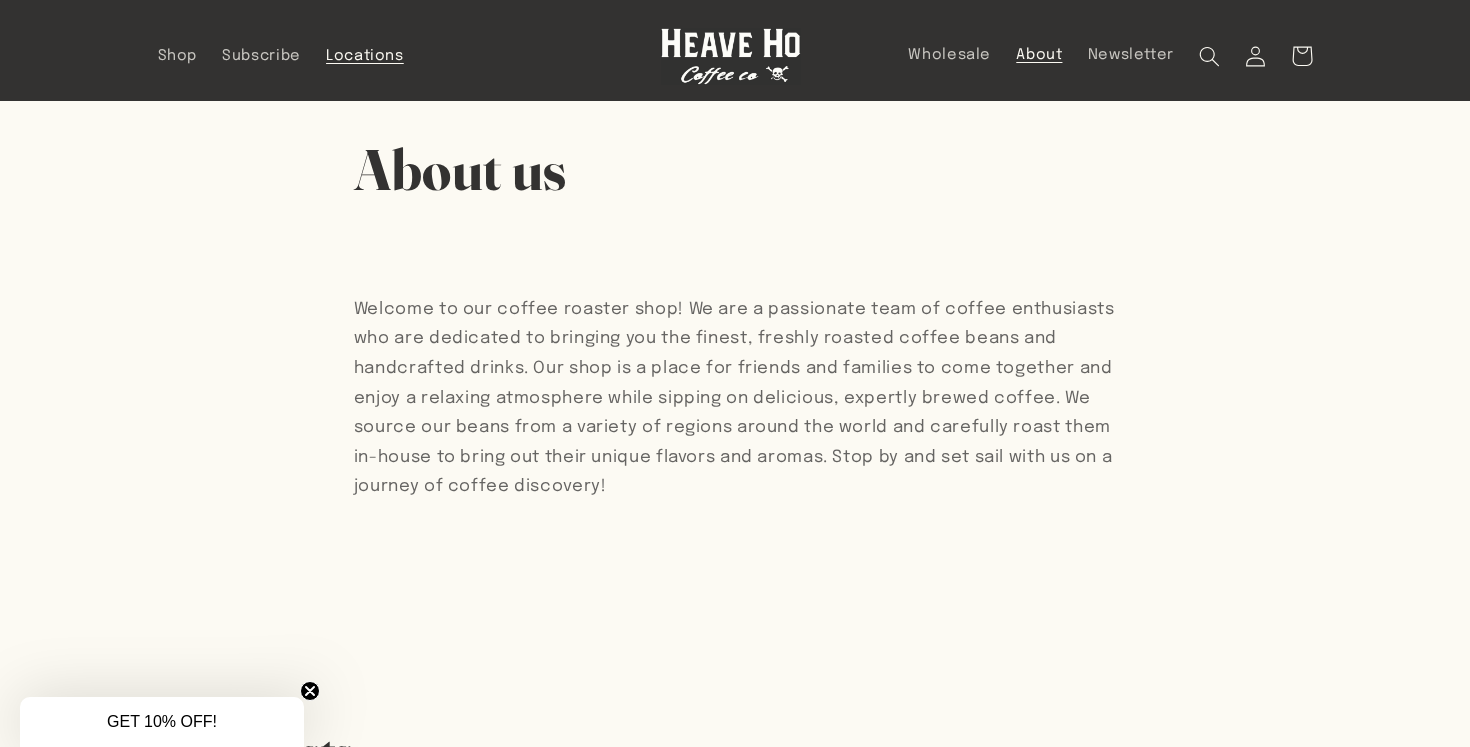 click on "Locations" at bounding box center (365, 56) 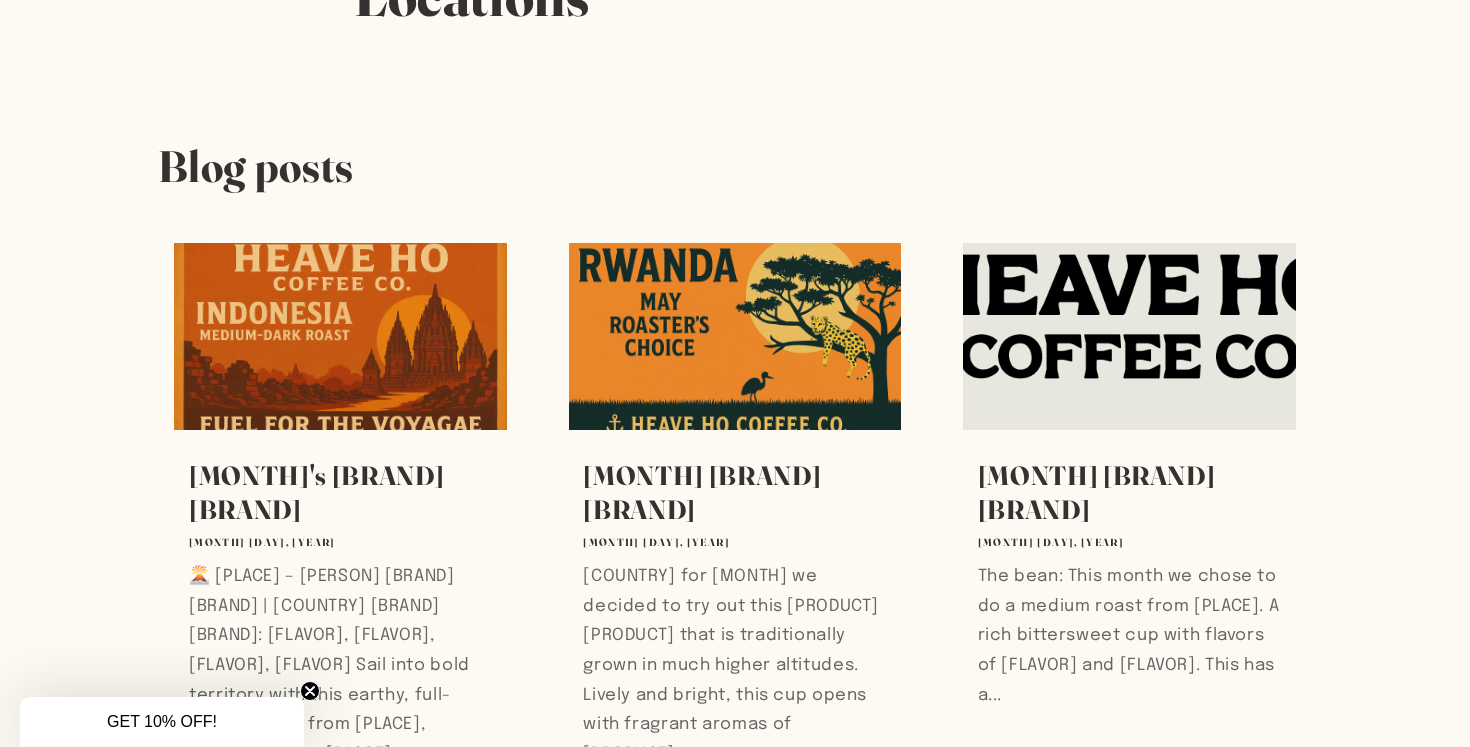 scroll, scrollTop: 0, scrollLeft: 0, axis: both 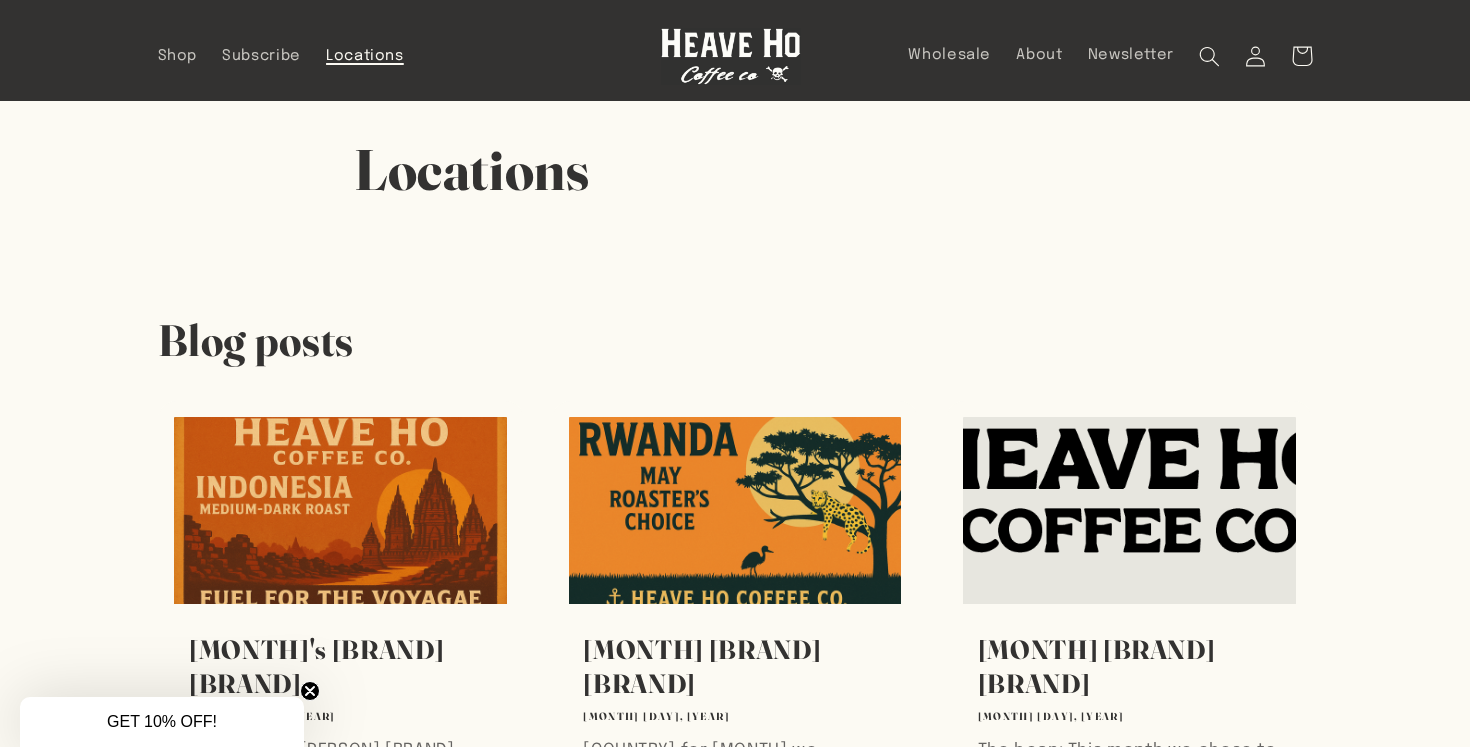 click on "Locations" at bounding box center (365, 56) 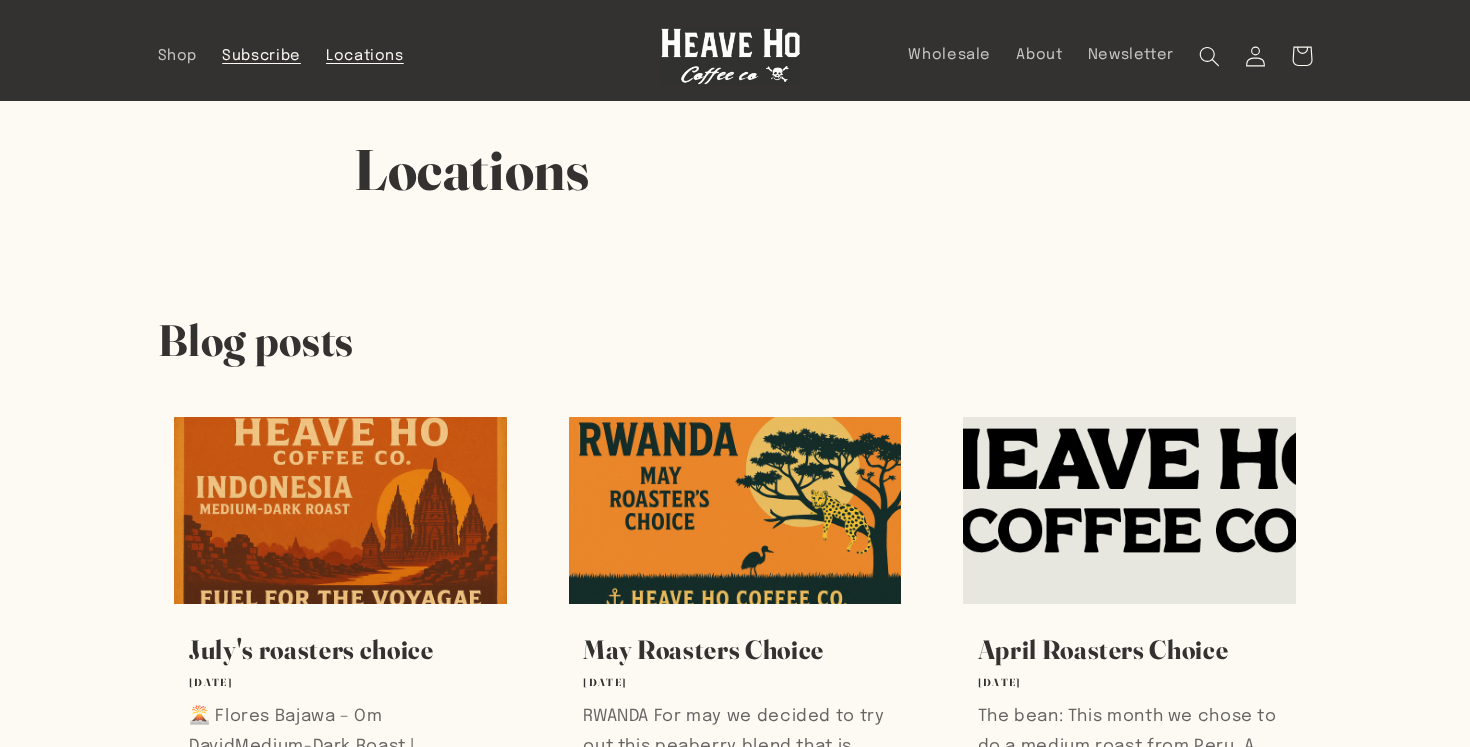 scroll, scrollTop: 0, scrollLeft: 0, axis: both 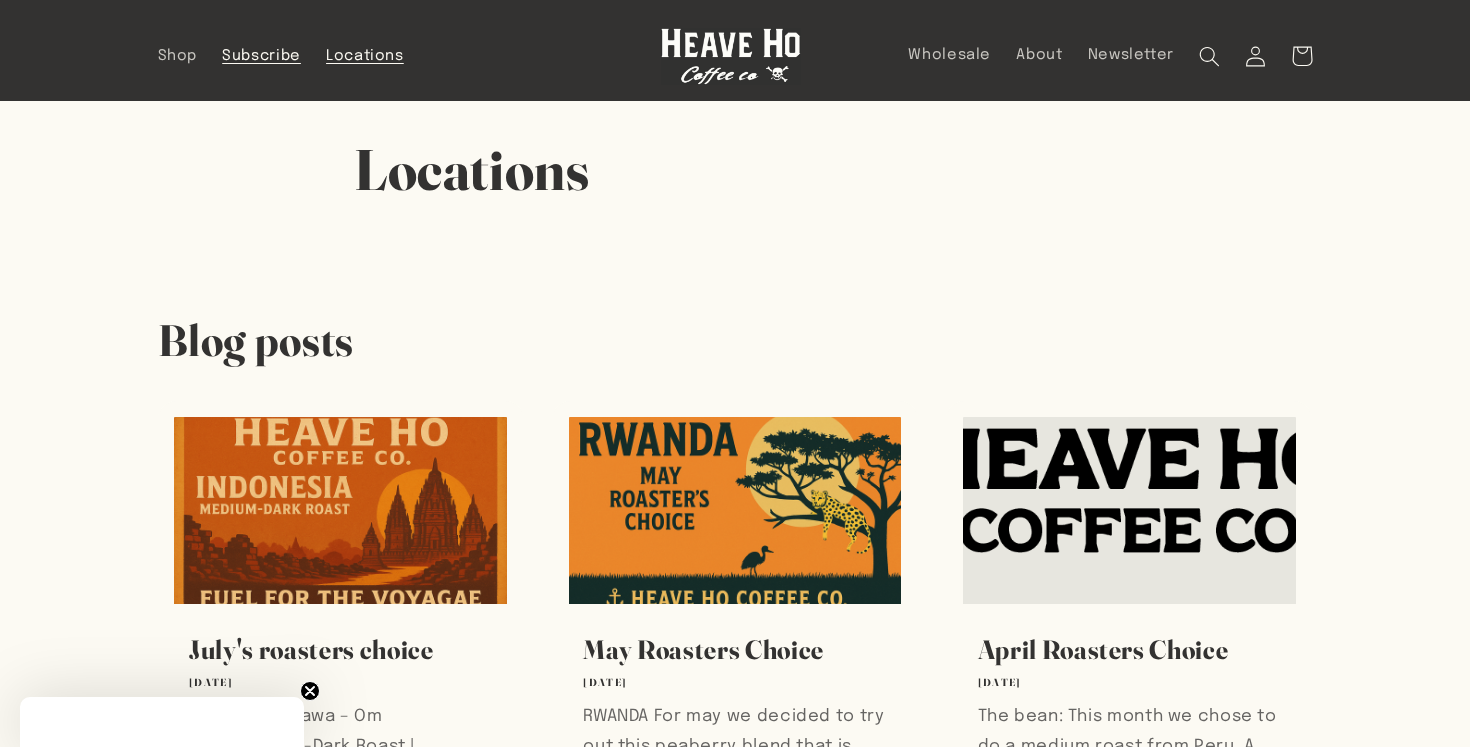 click on "Subscribe" at bounding box center [262, 56] 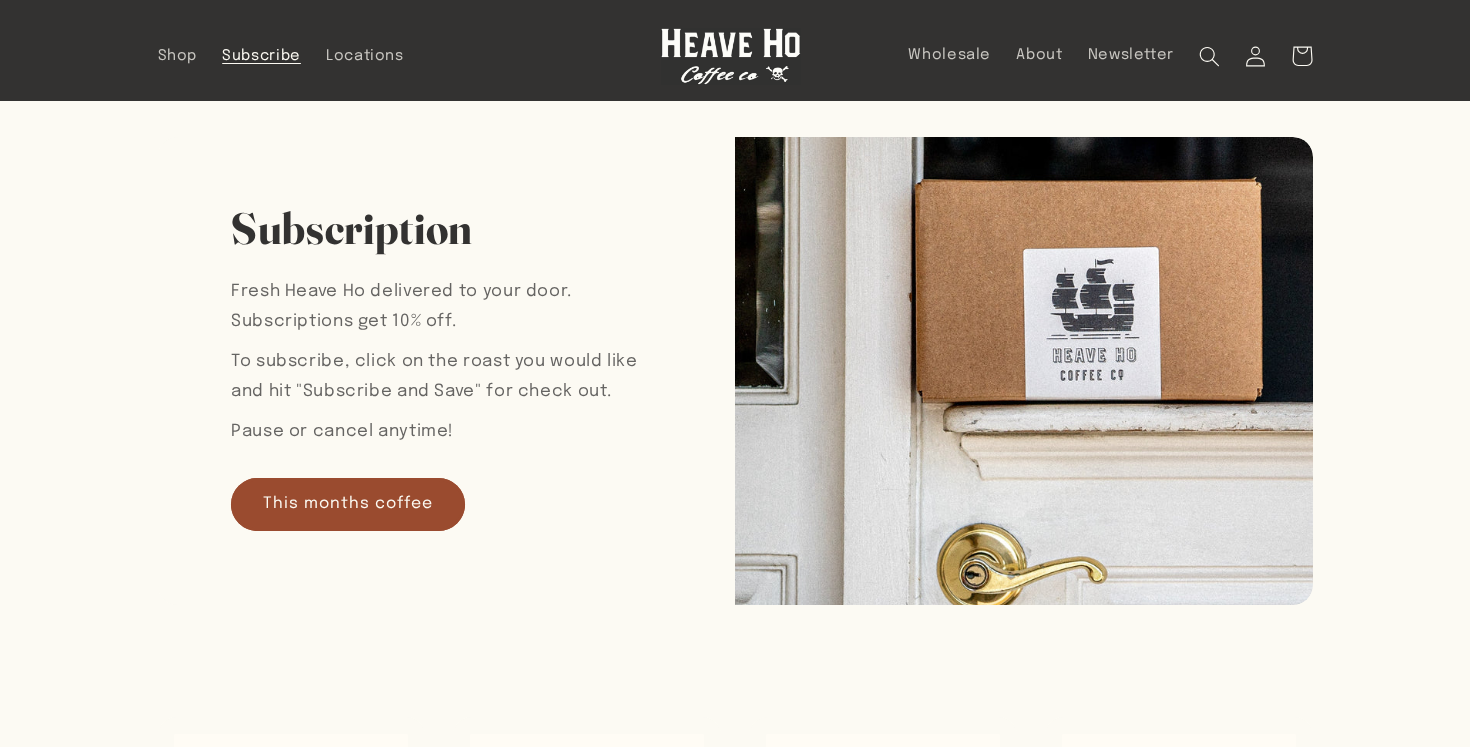 click on "Shop" at bounding box center (178, 56) 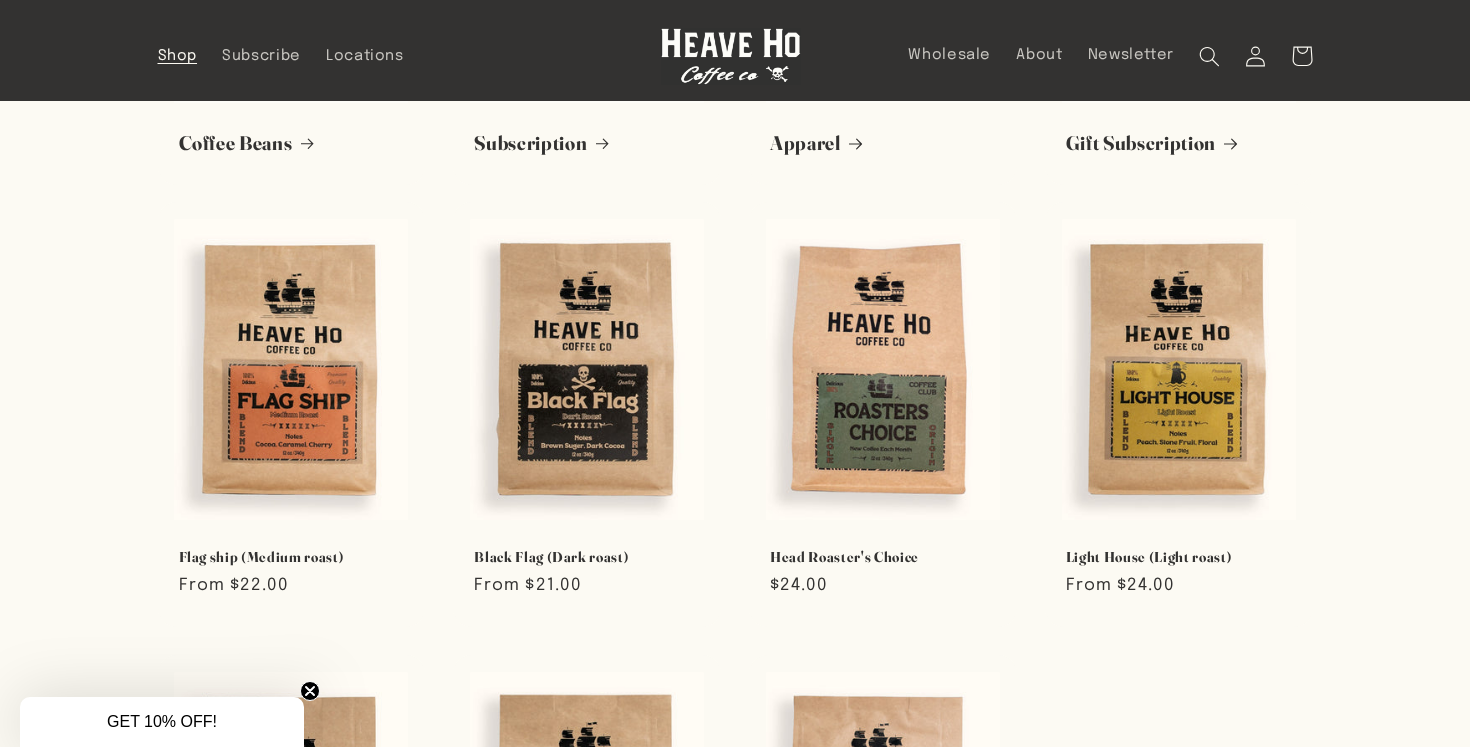 scroll, scrollTop: 0, scrollLeft: 0, axis: both 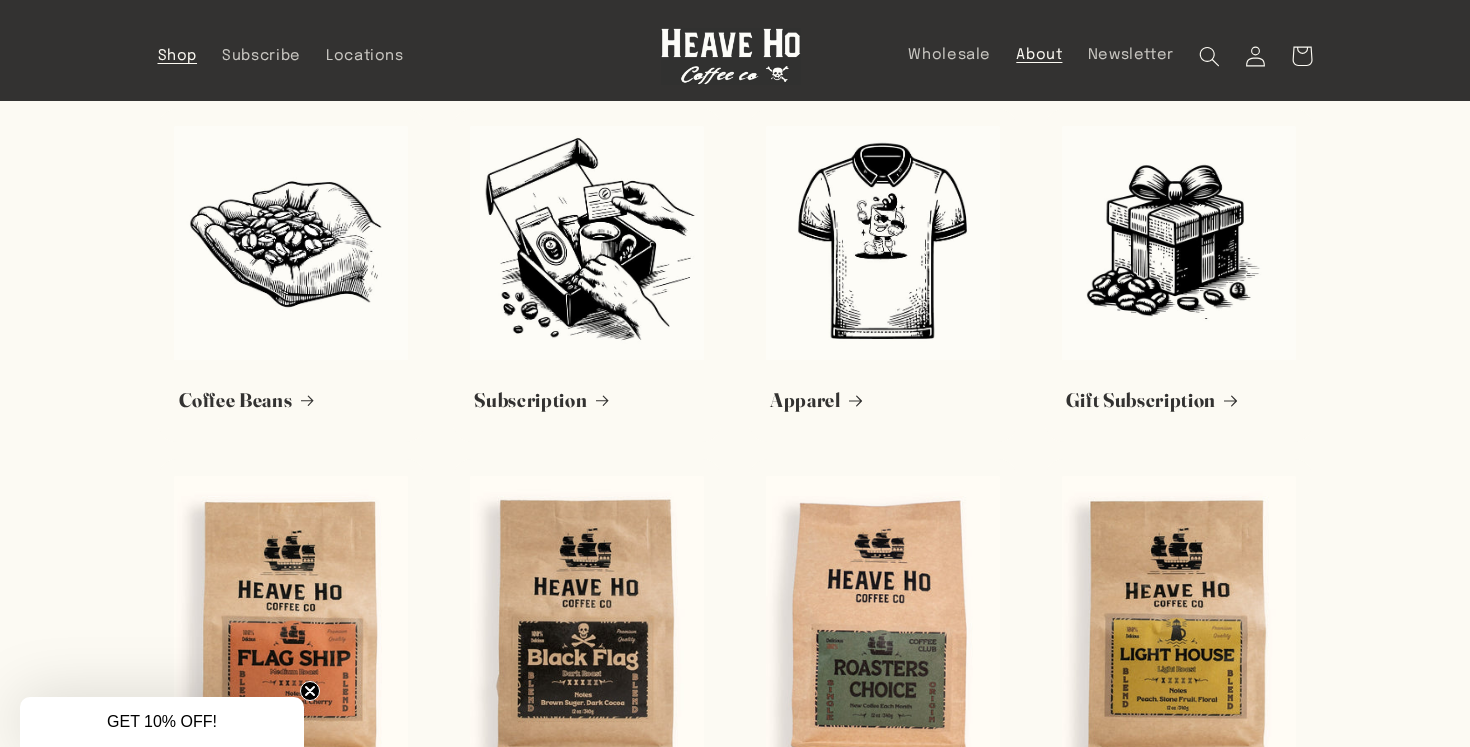 click on "About" at bounding box center (1039, 55) 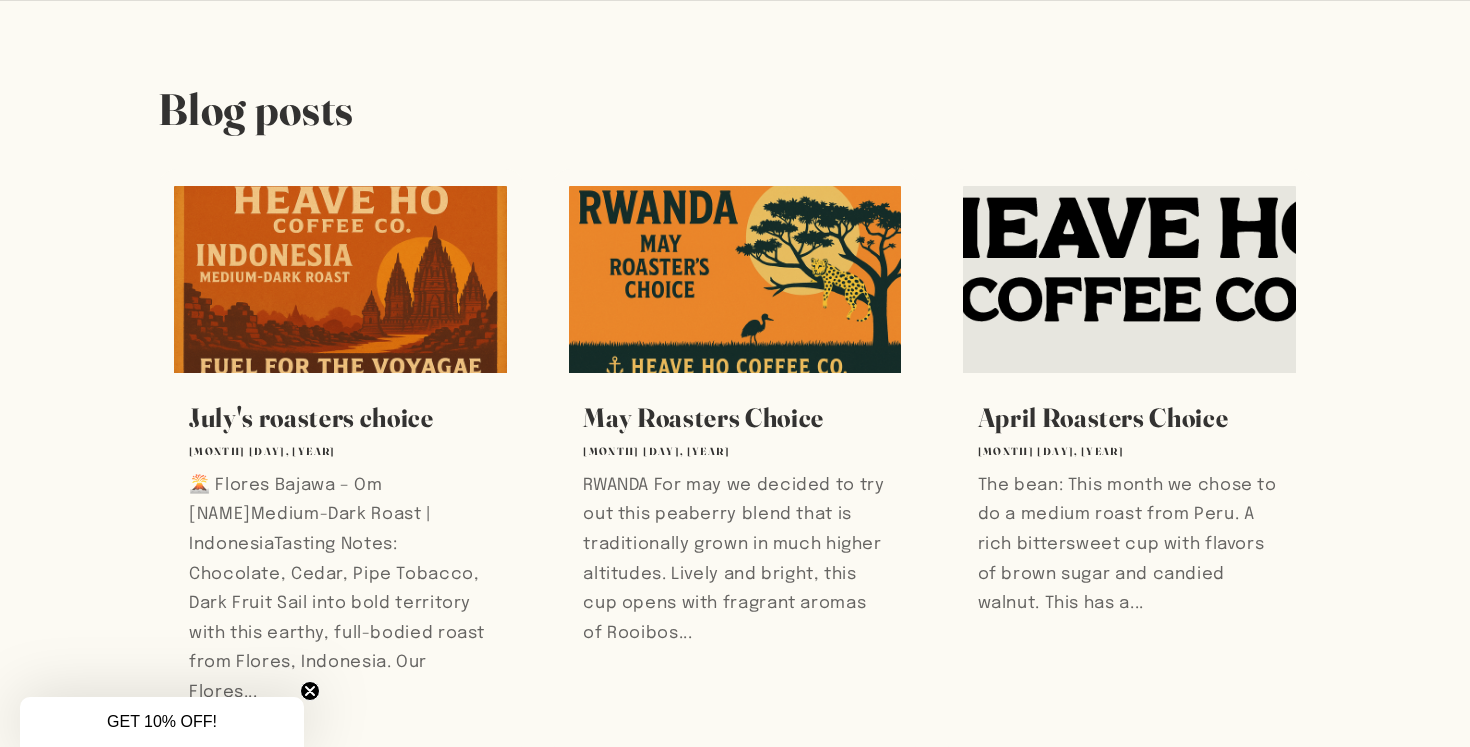 scroll, scrollTop: 1286, scrollLeft: 0, axis: vertical 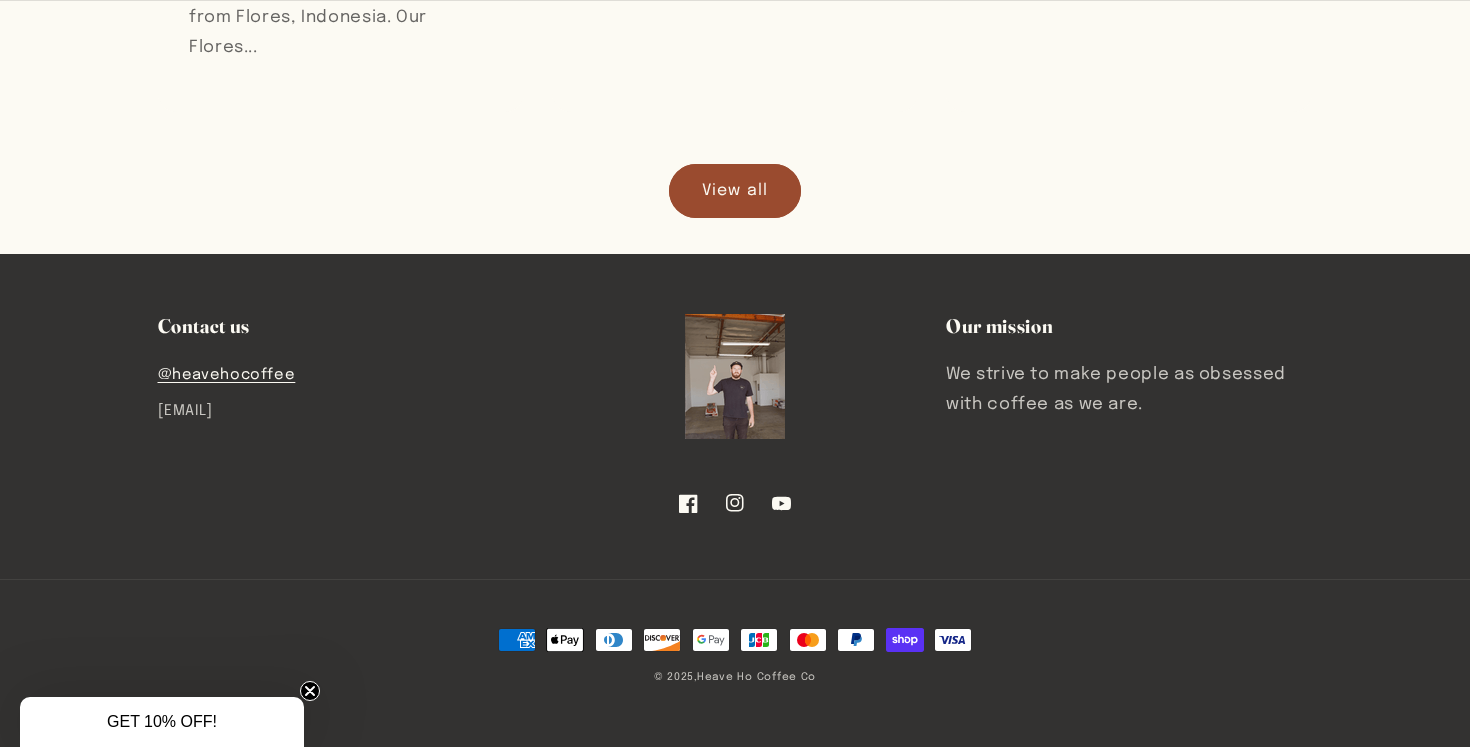 click on "@heavehocoffee" at bounding box center (227, 377) 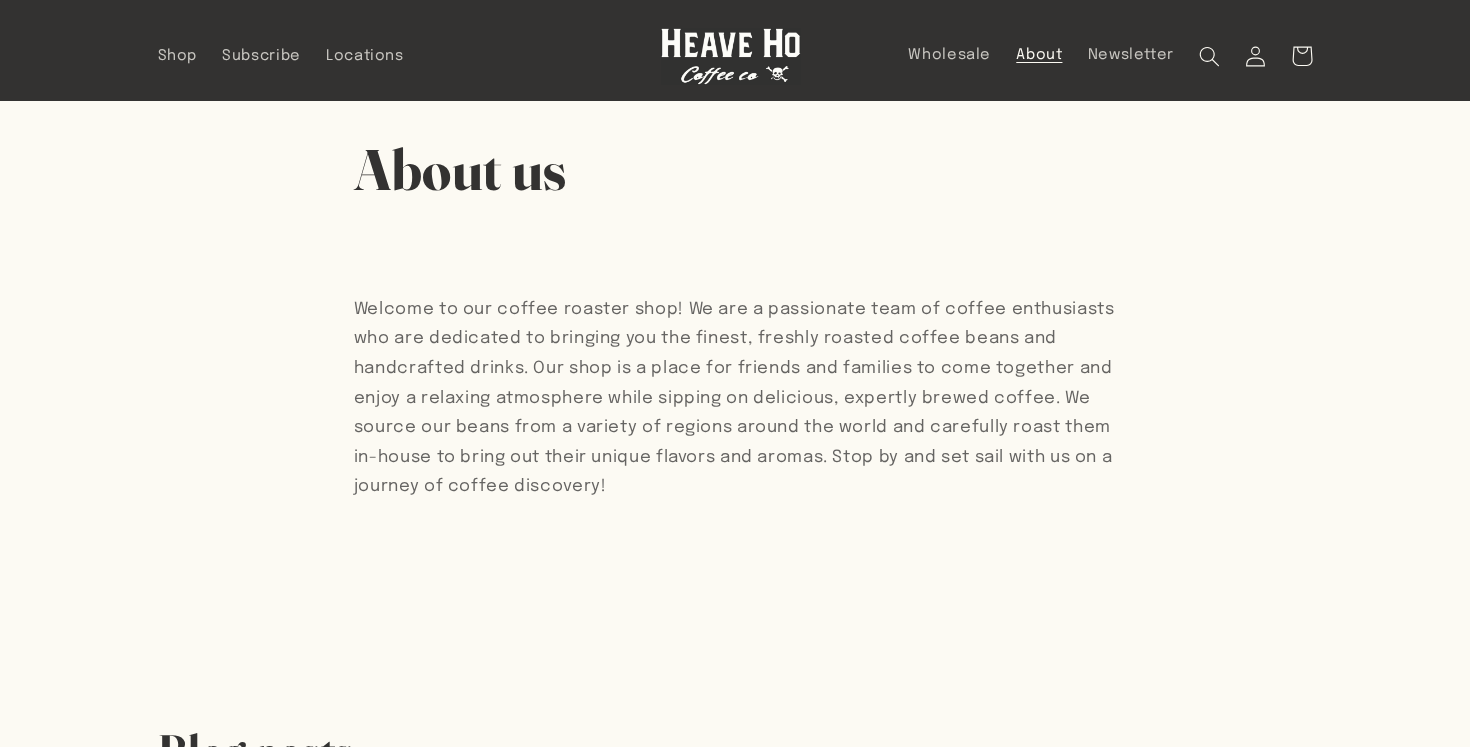 scroll, scrollTop: 1286, scrollLeft: 0, axis: vertical 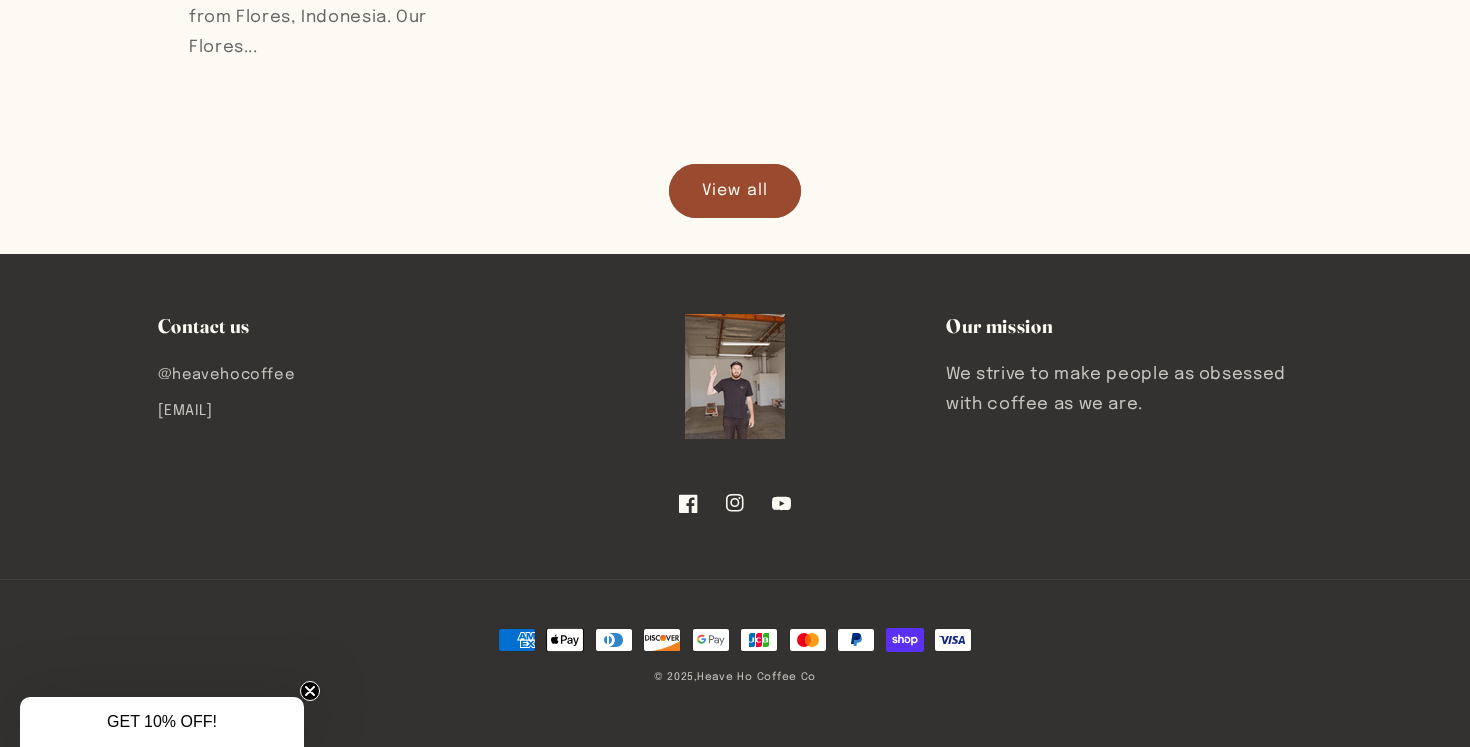 click on "[EMAIL]" at bounding box center (341, 411) 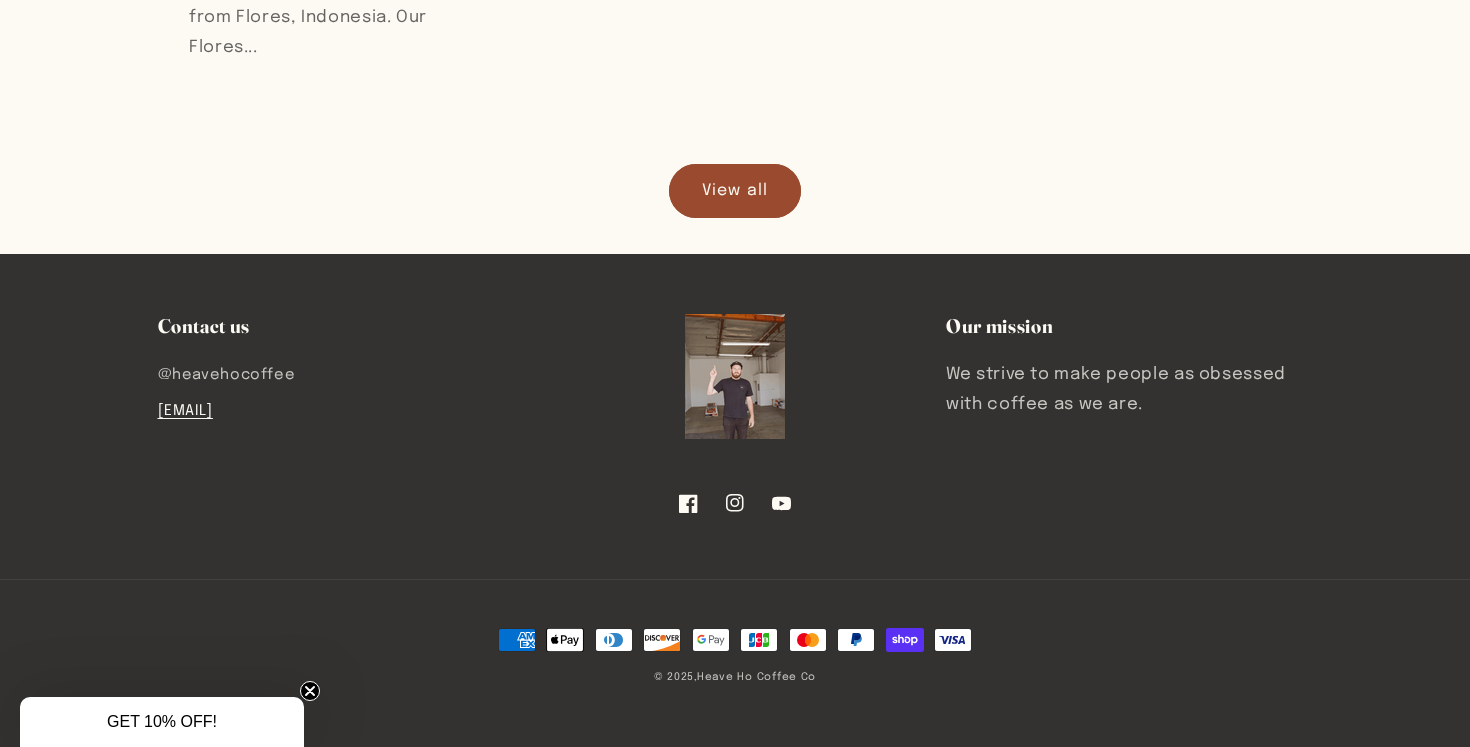click on "[EMAIL]" at bounding box center (185, 411) 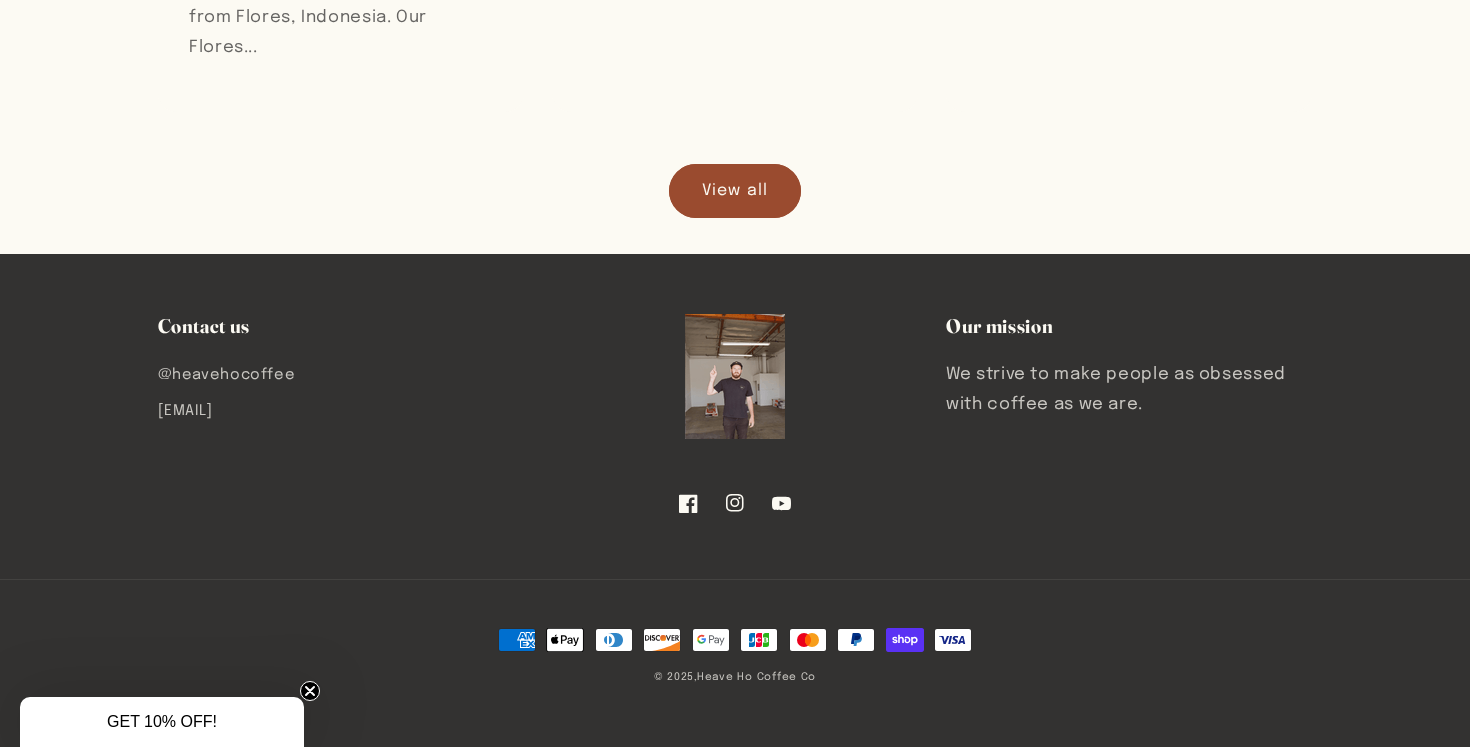 drag, startPoint x: 388, startPoint y: 409, endPoint x: 123, endPoint y: 407, distance: 265.00754 